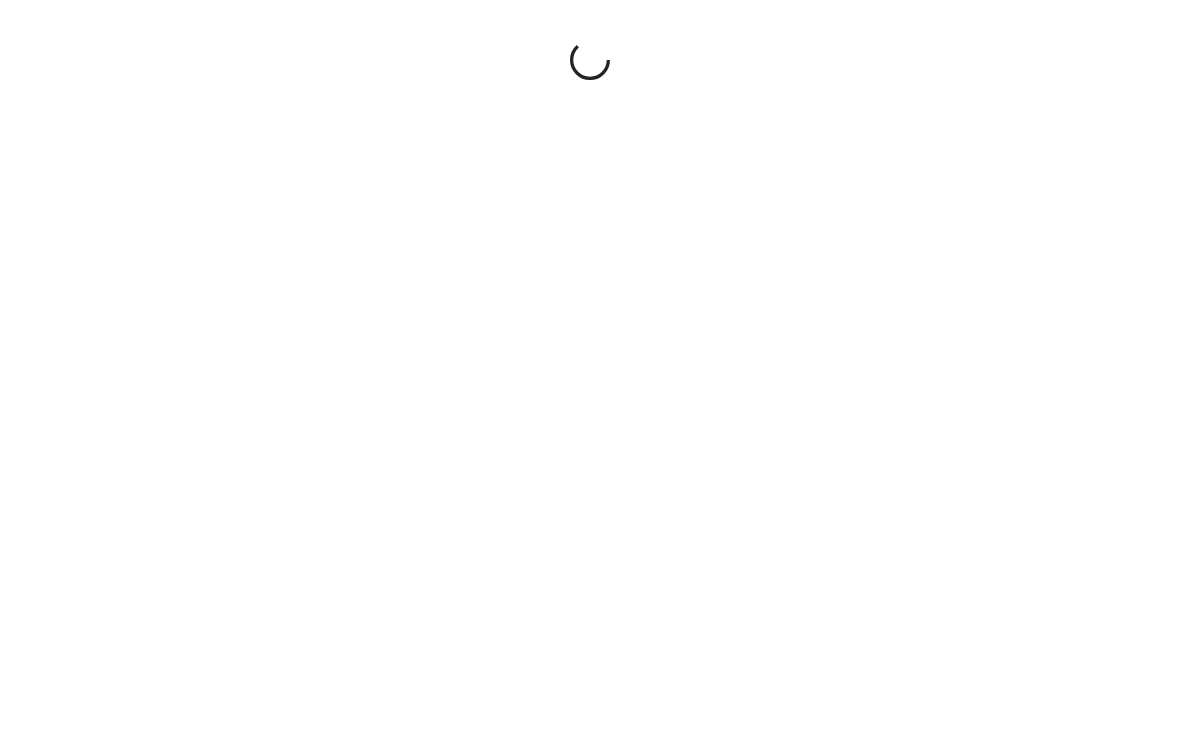 scroll, scrollTop: 0, scrollLeft: 0, axis: both 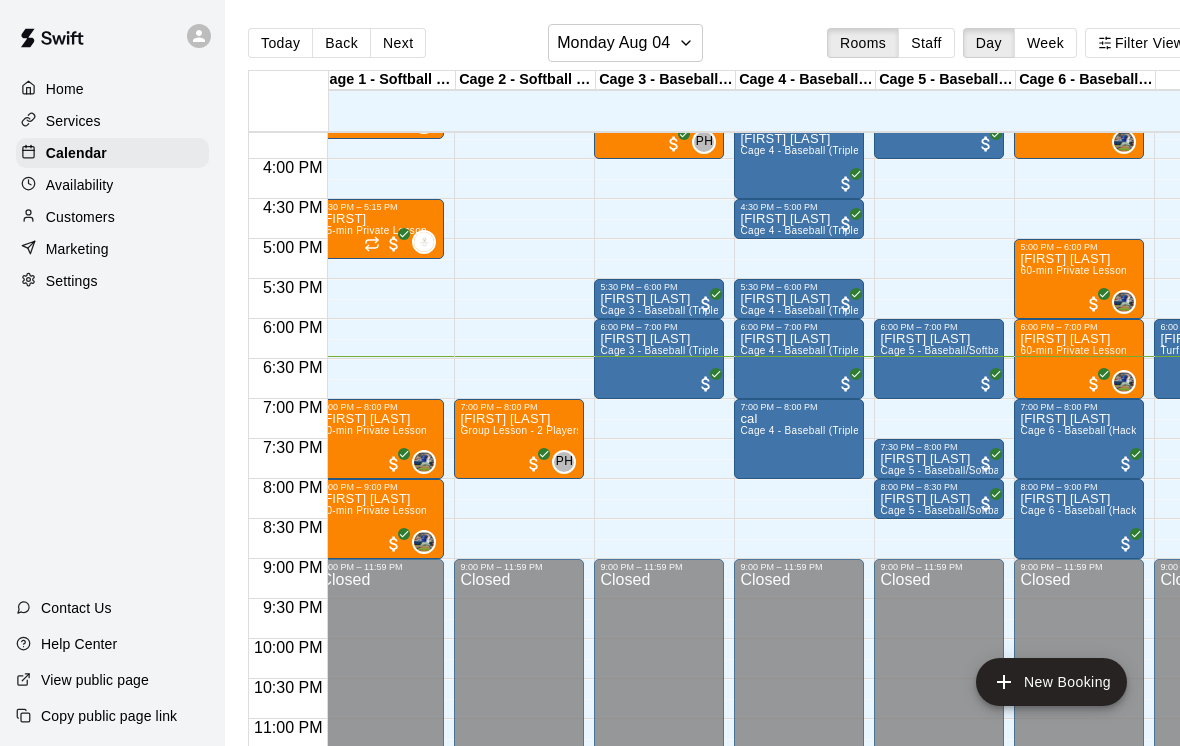 click on "[FIRST] [LAST]" at bounding box center [799, 705] 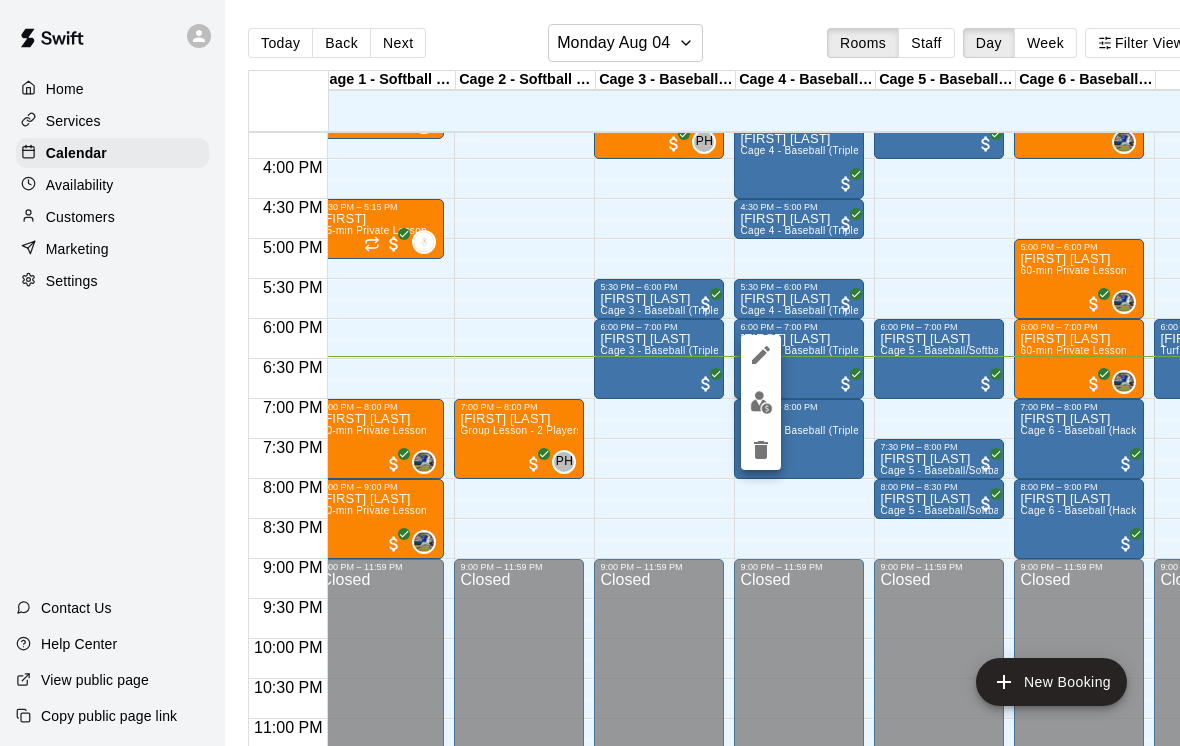 click at bounding box center (761, 402) 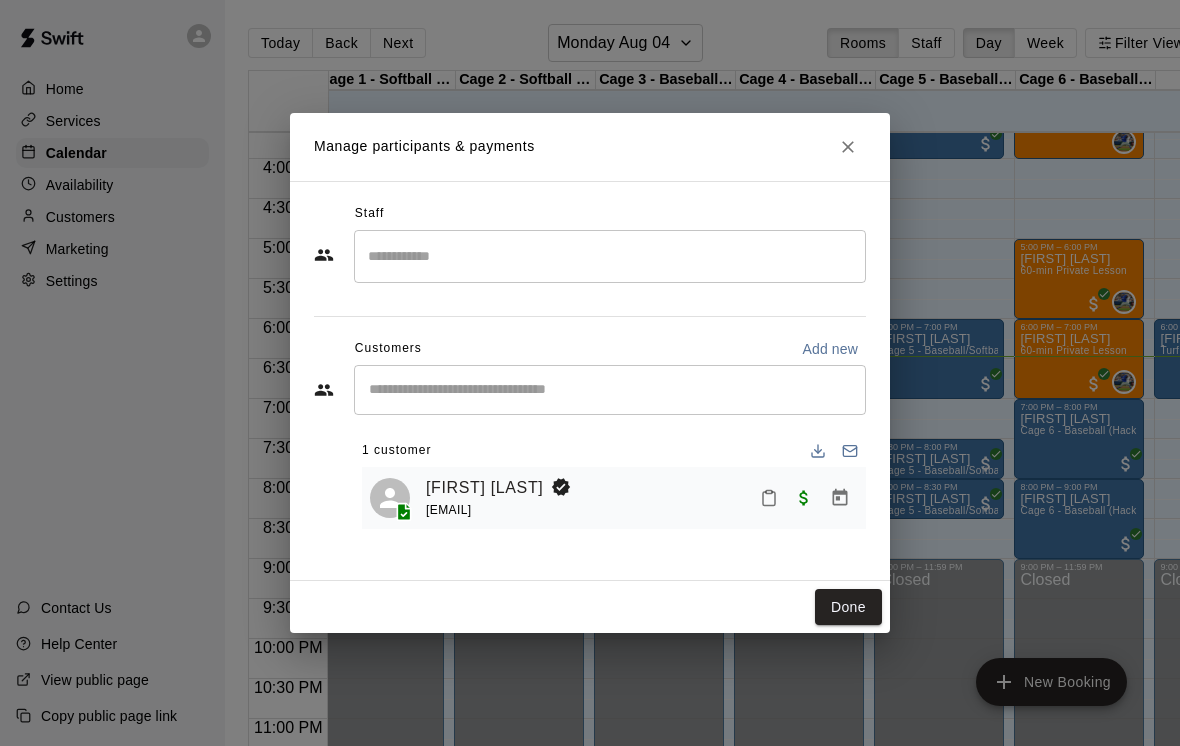 click on "[FIRST] [LAST]" at bounding box center (484, 488) 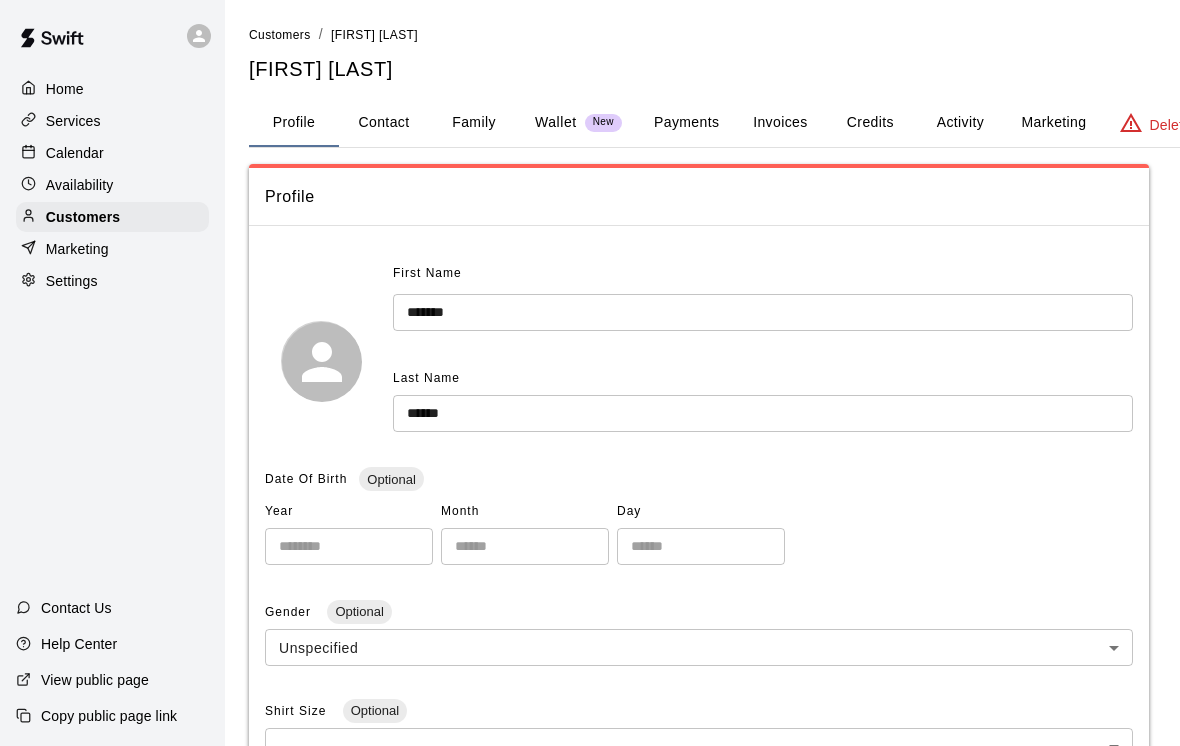 click on "Family" at bounding box center [474, 123] 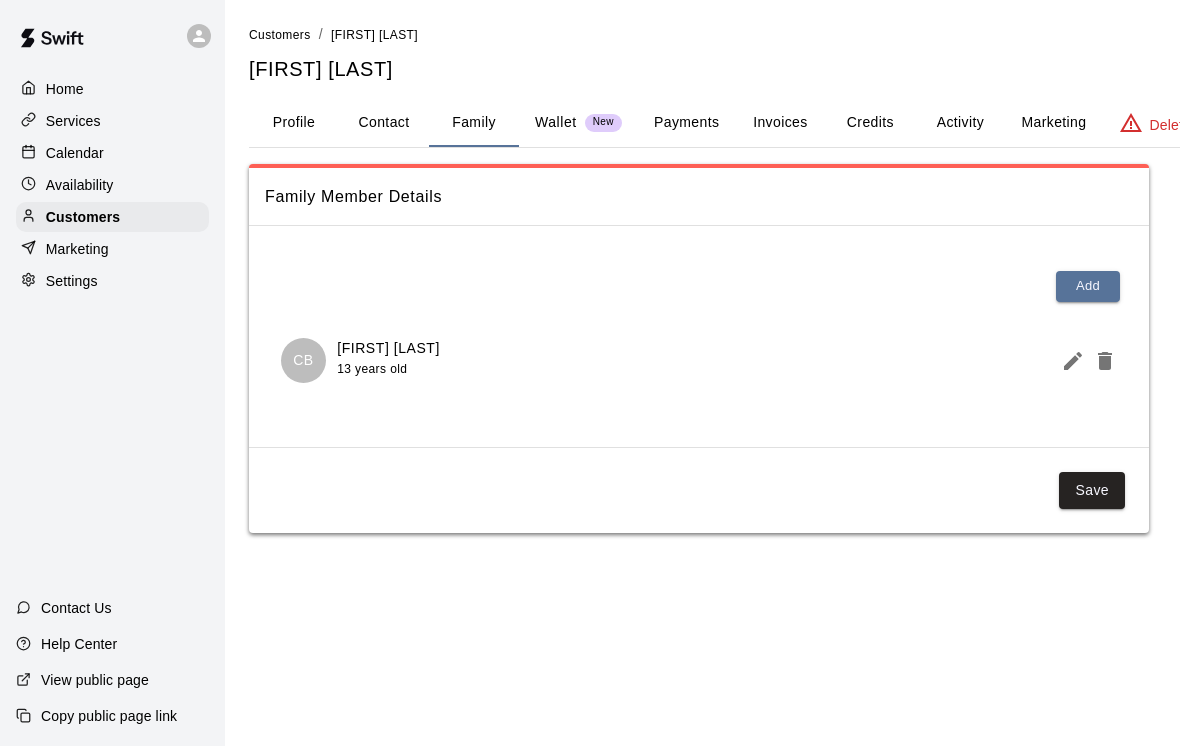 click on "Payments" at bounding box center [686, 123] 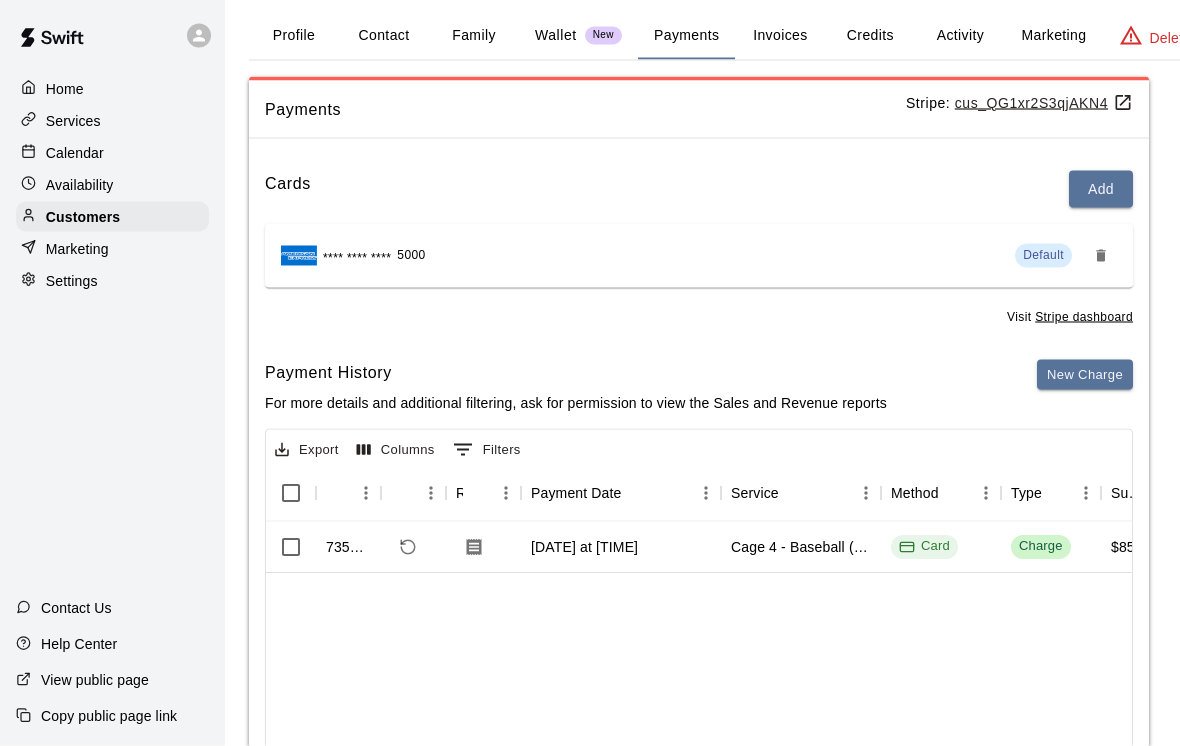 scroll, scrollTop: 88, scrollLeft: 0, axis: vertical 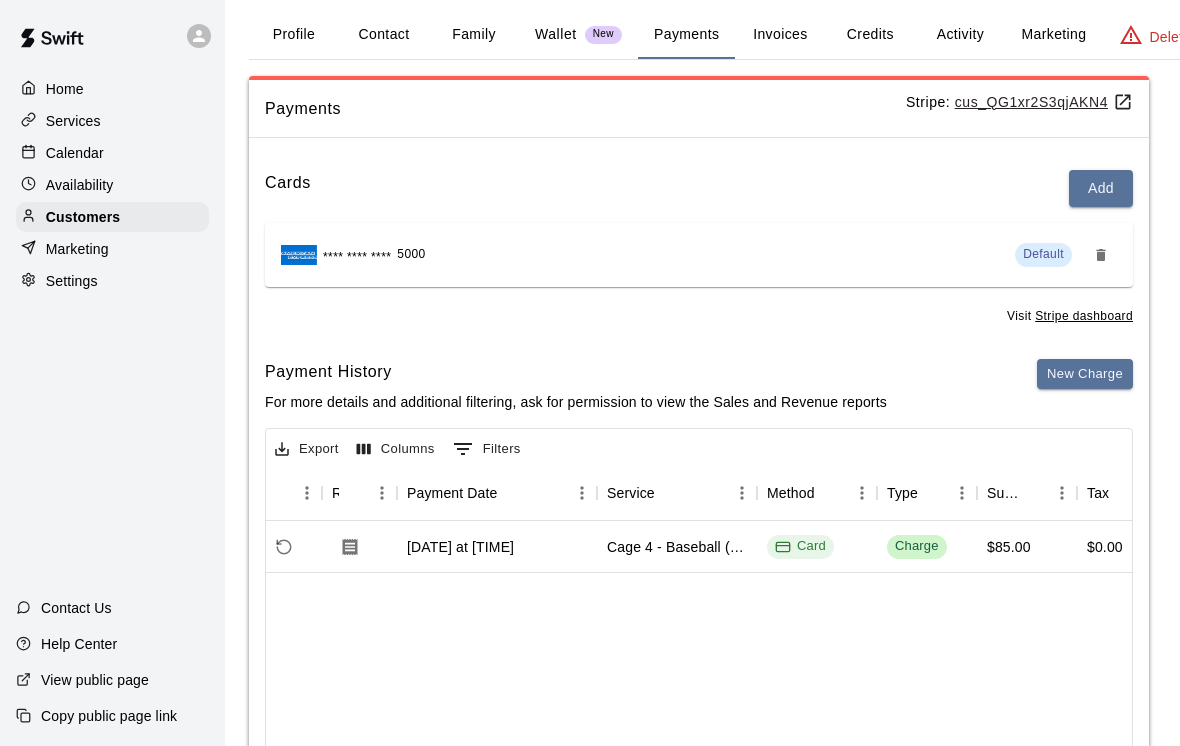 click on "Calendar" at bounding box center [75, 153] 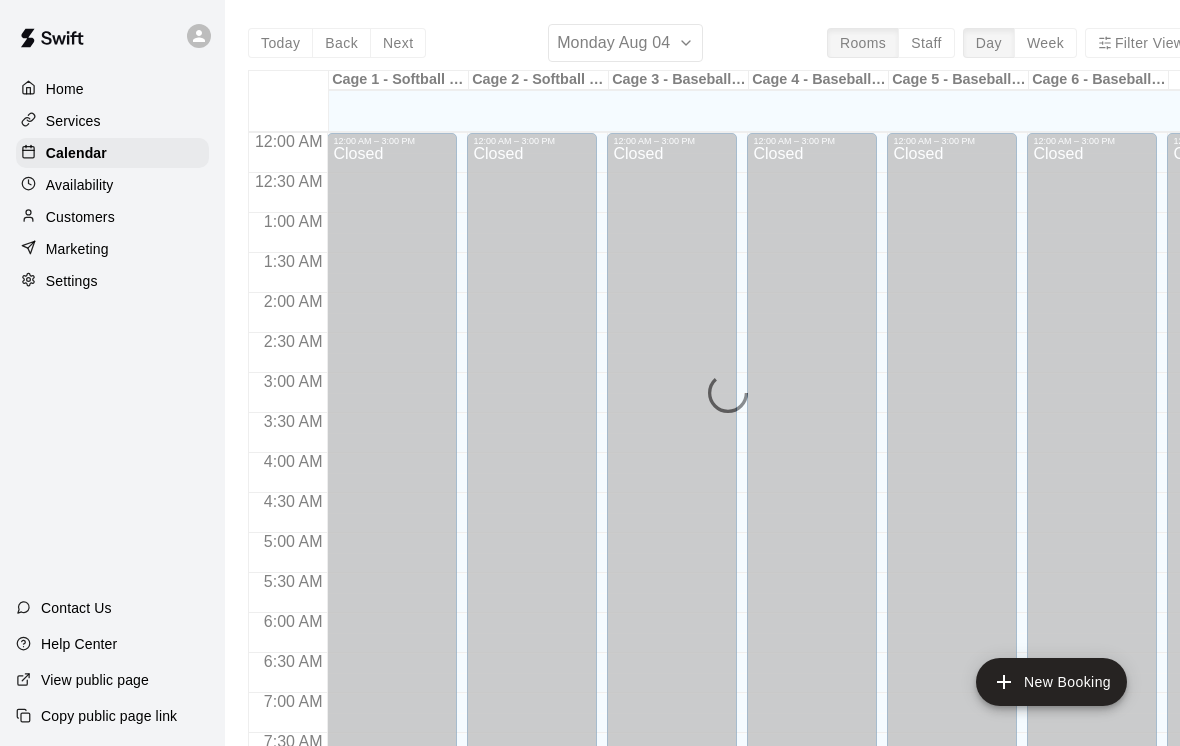 scroll, scrollTop: 32, scrollLeft: 0, axis: vertical 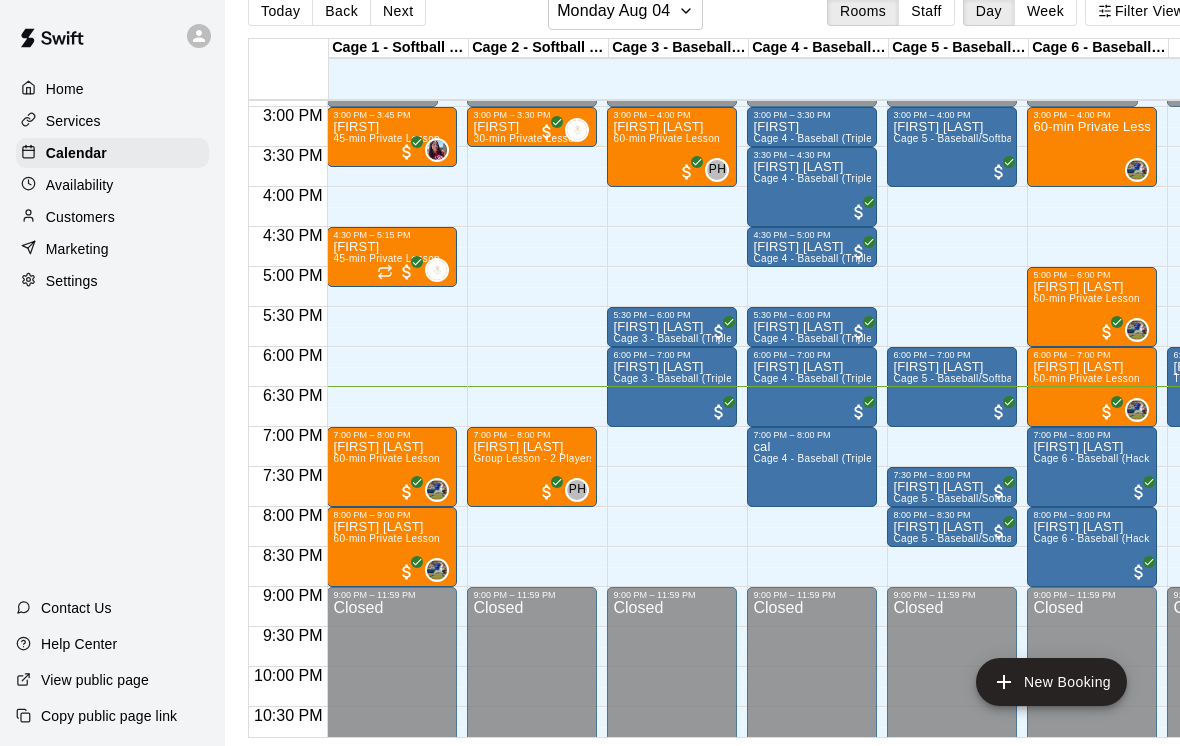 click on "Cage 4 - Baseball (Triple play)" at bounding box center (825, 378) 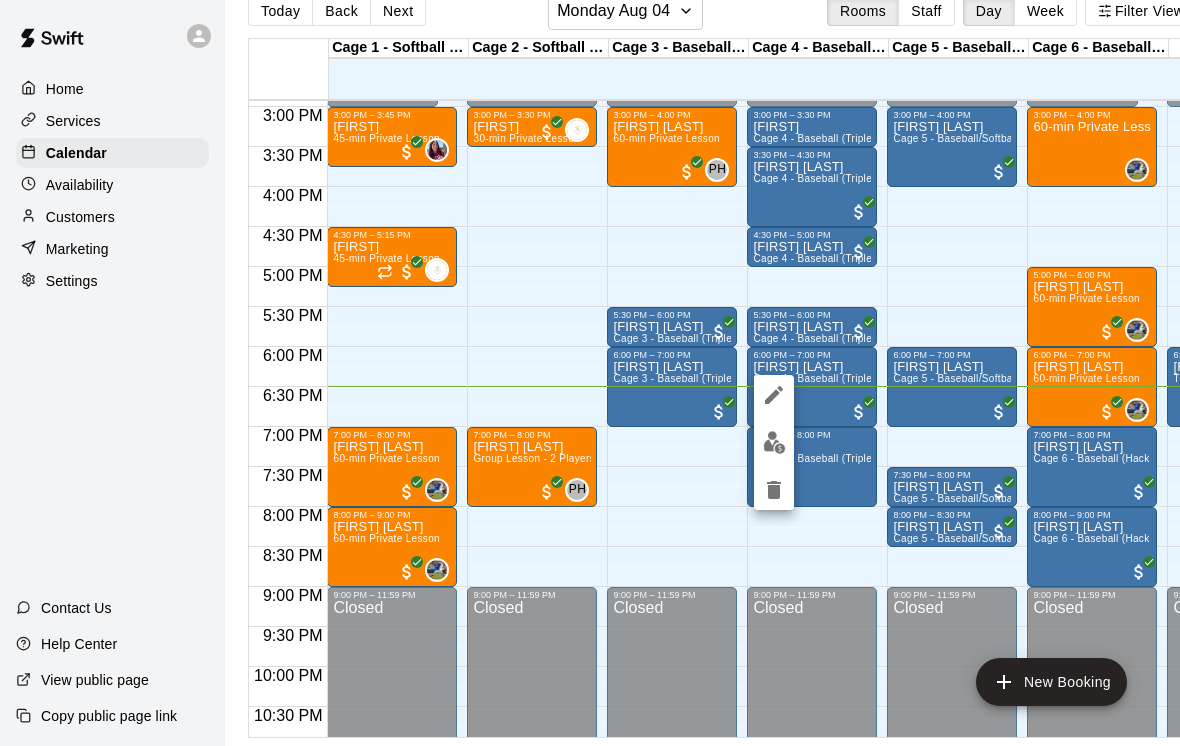 click at bounding box center [774, 442] 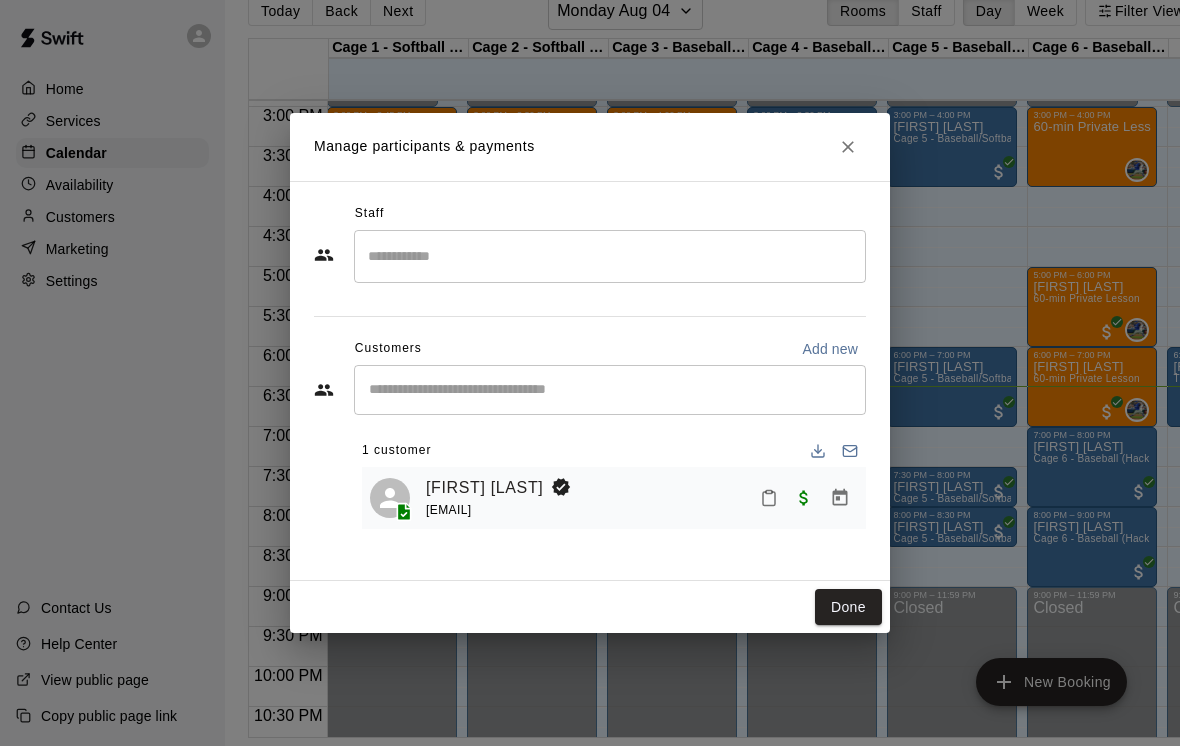 click on "[FIRST] [LAST]" at bounding box center [484, 488] 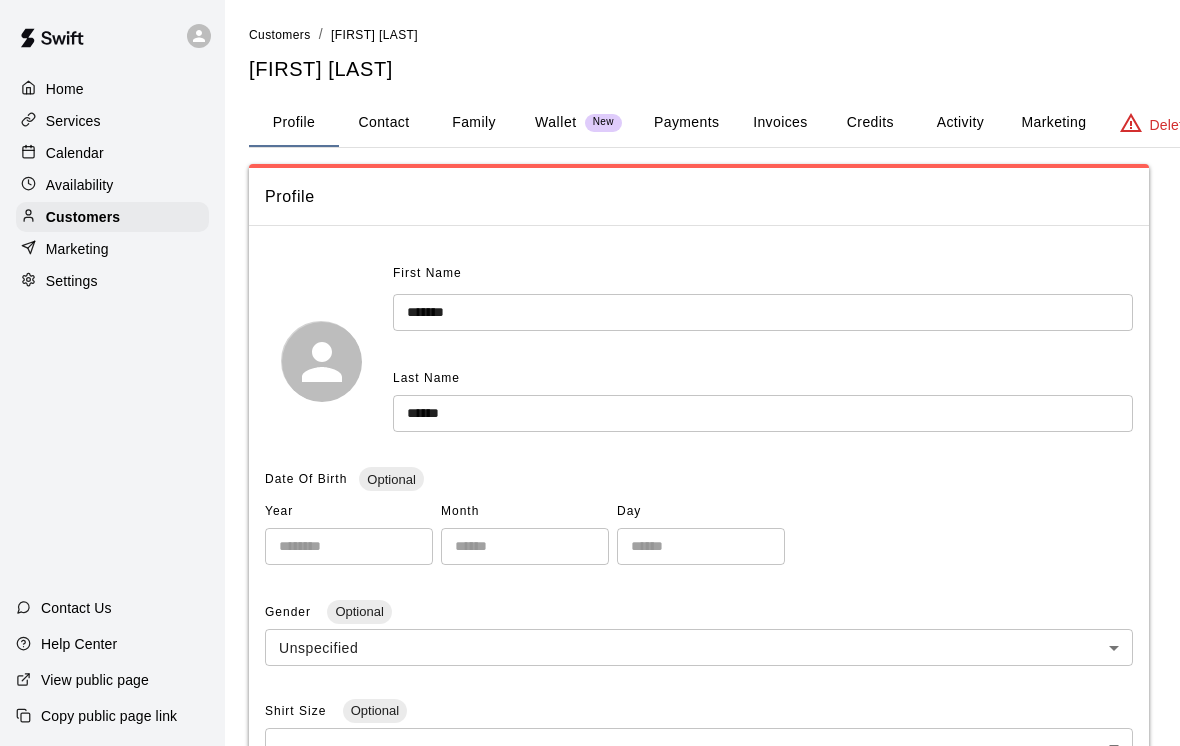 click on "Contact" at bounding box center (384, 123) 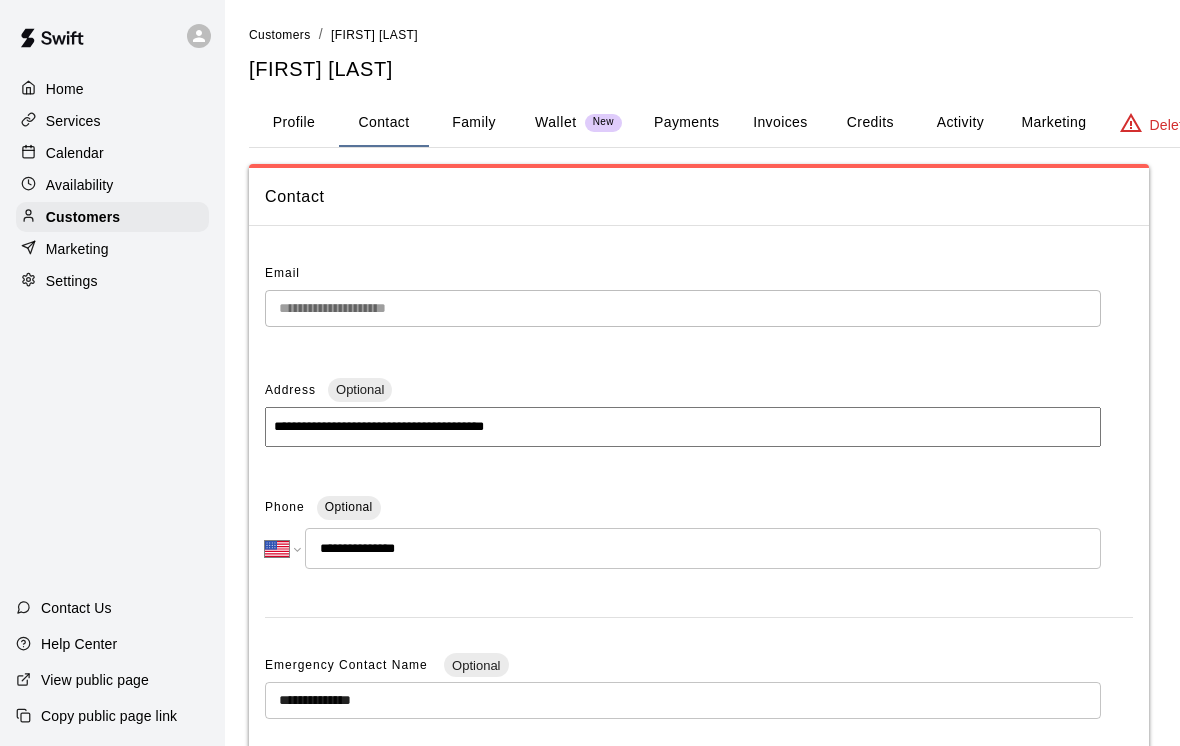 click on "Availability" at bounding box center (80, 185) 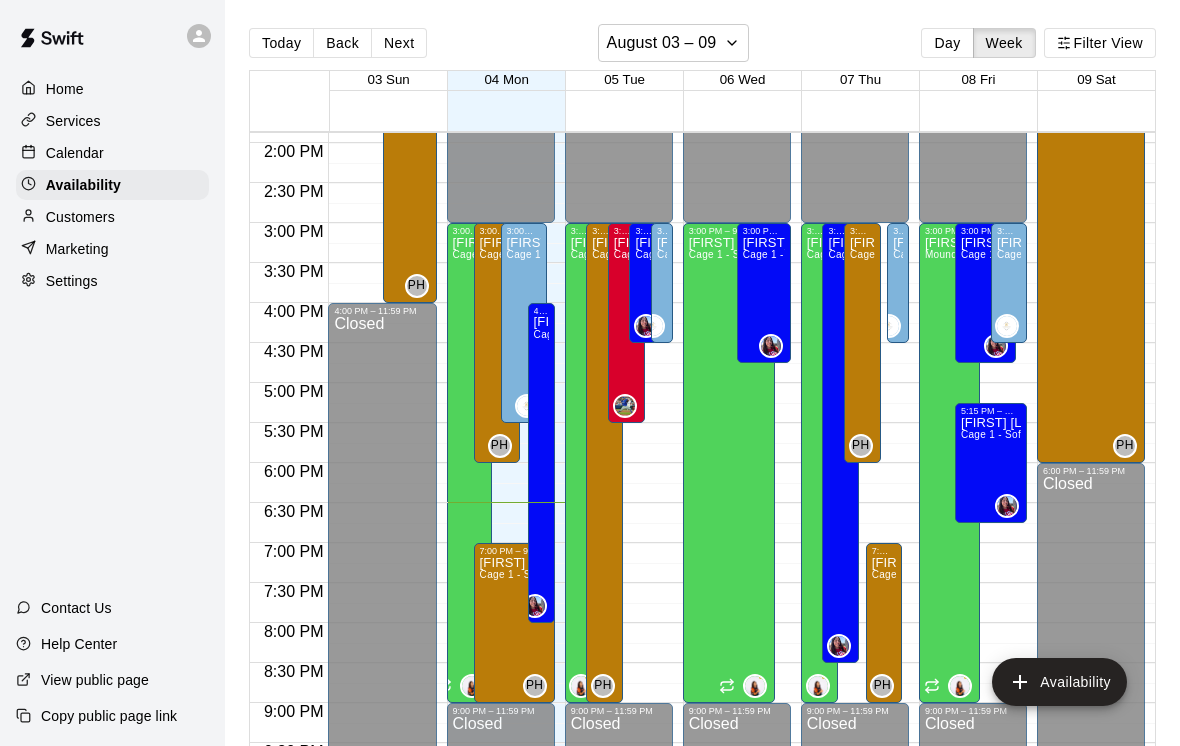 scroll, scrollTop: 1109, scrollLeft: 0, axis: vertical 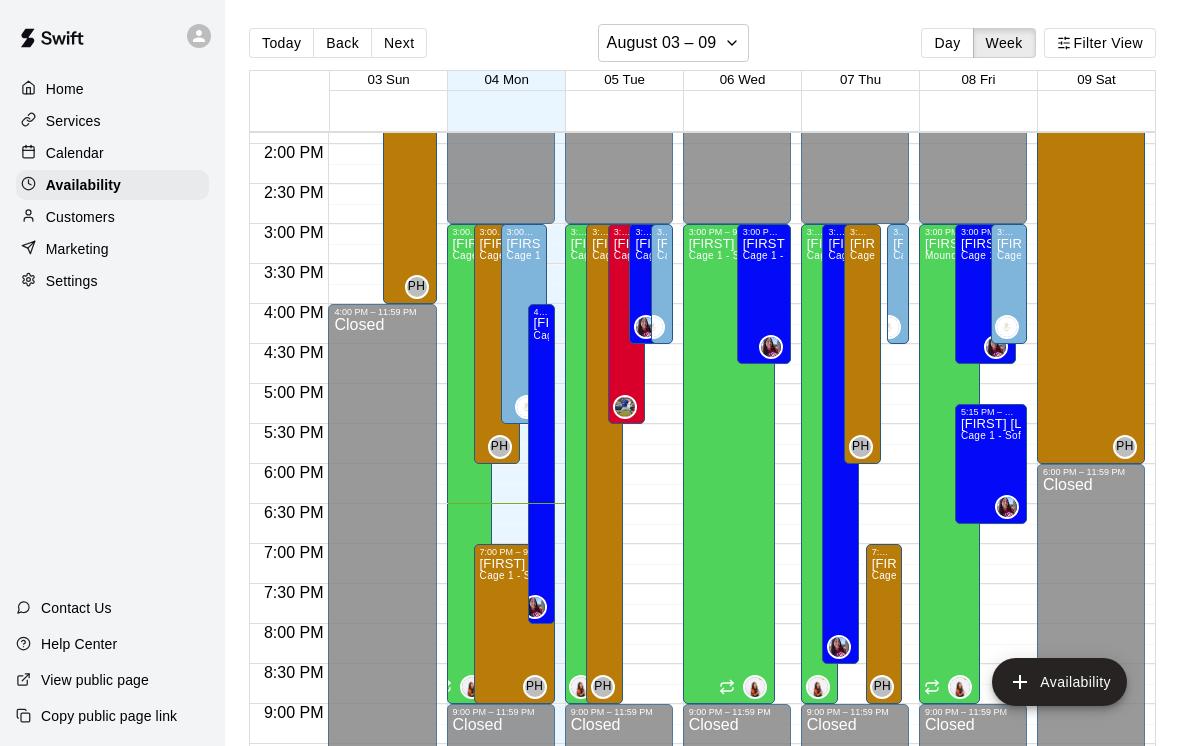 click on "Availability" at bounding box center [83, 185] 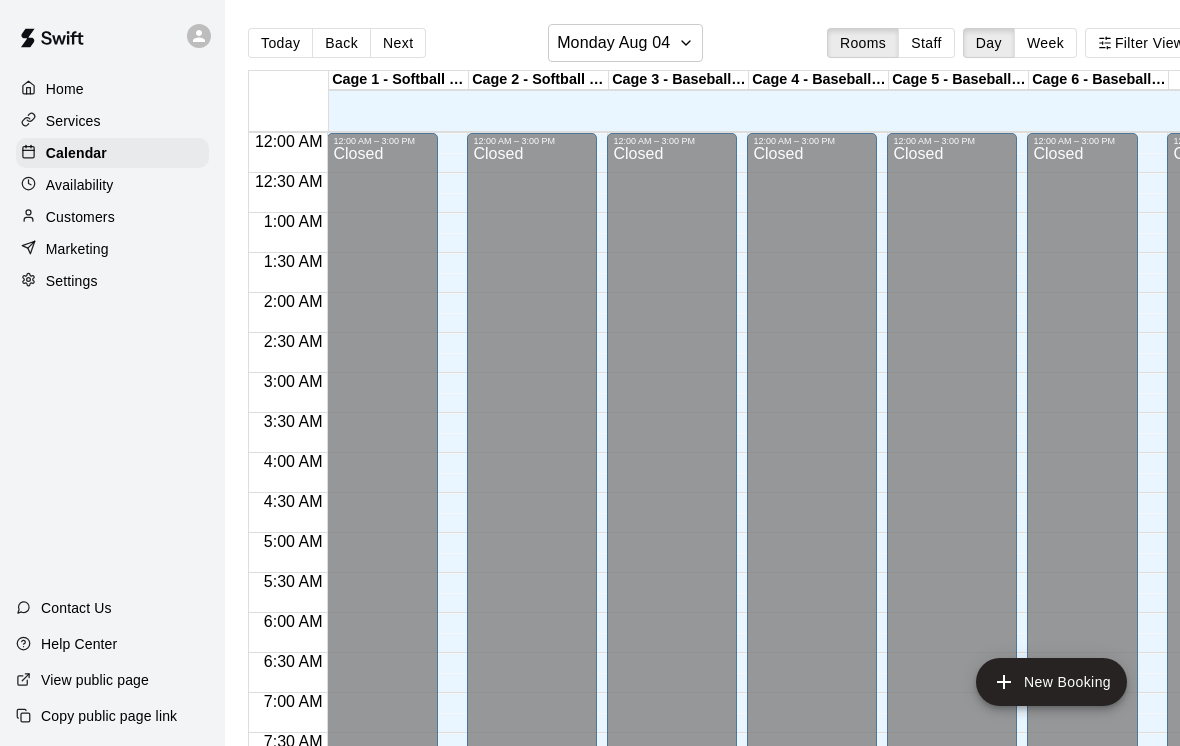 scroll, scrollTop: 1194, scrollLeft: 0, axis: vertical 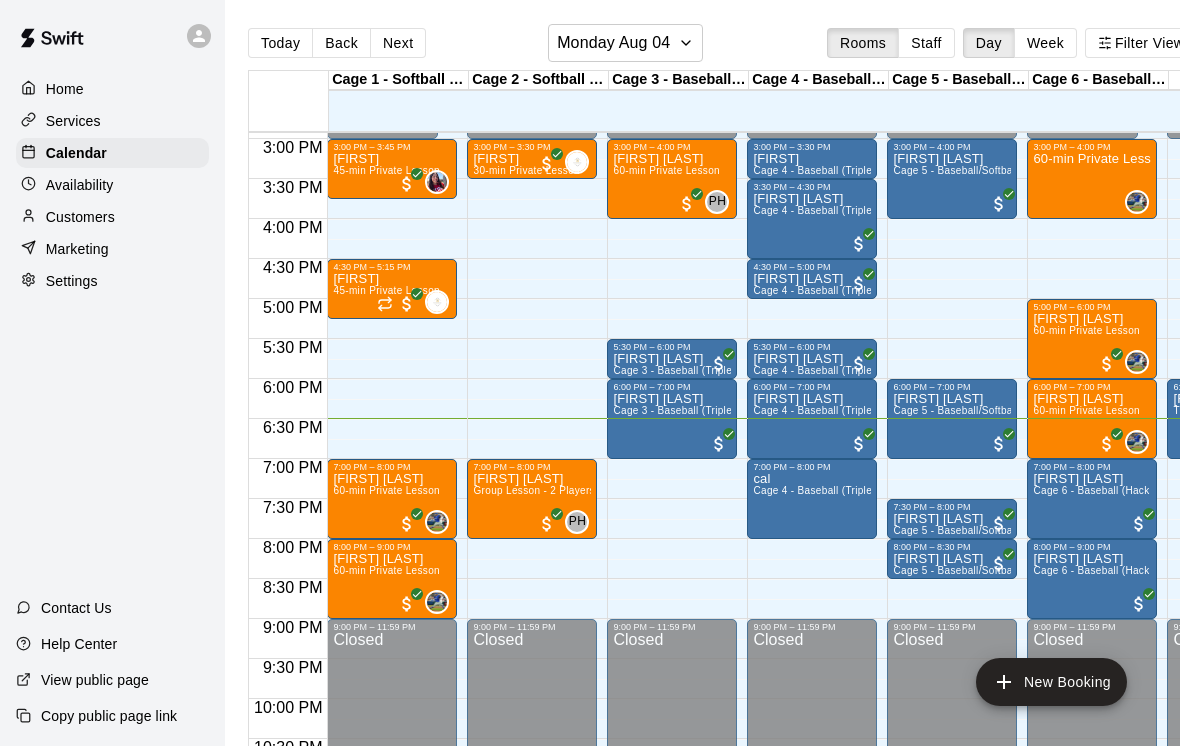 click on "Calendar" at bounding box center (112, 153) 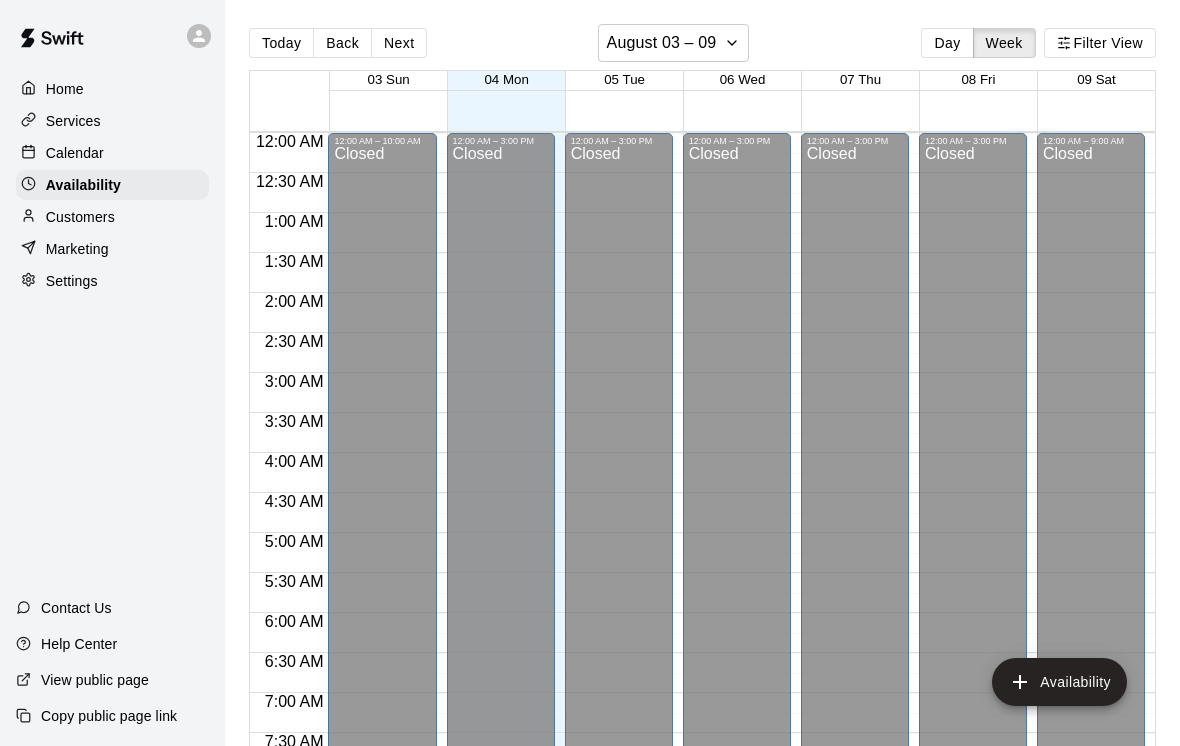 scroll, scrollTop: 1254, scrollLeft: 0, axis: vertical 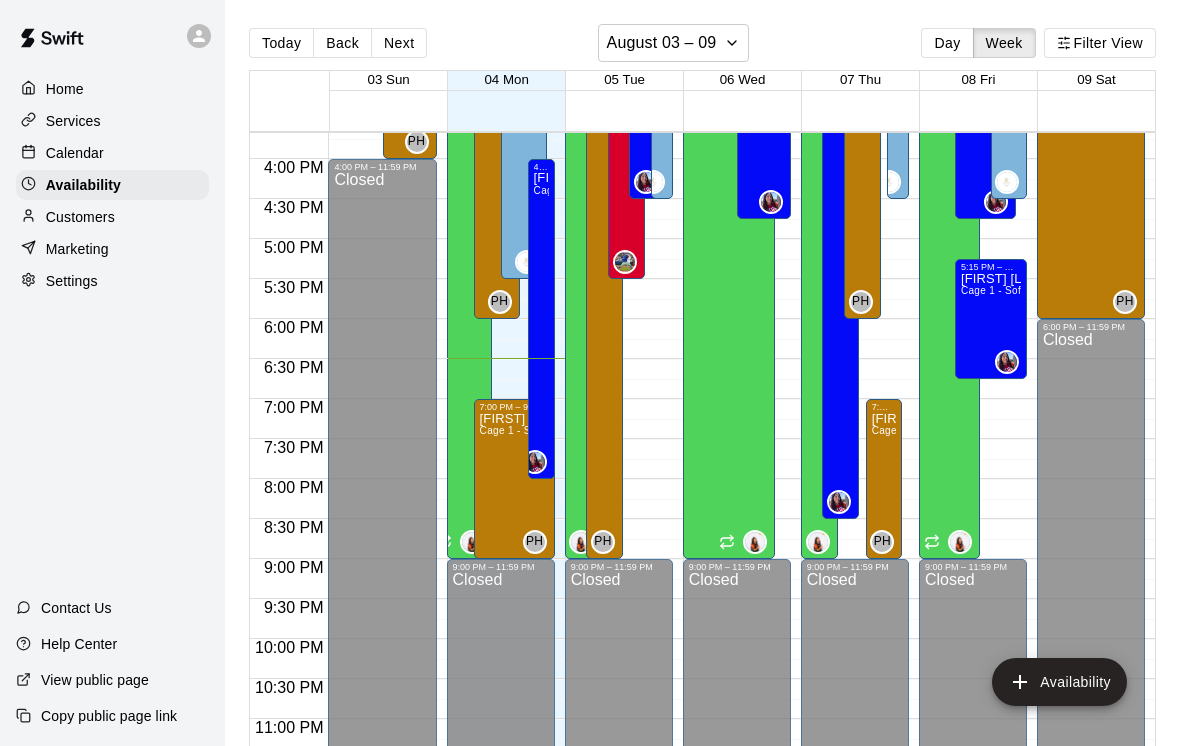 click on "Availability" at bounding box center (83, 185) 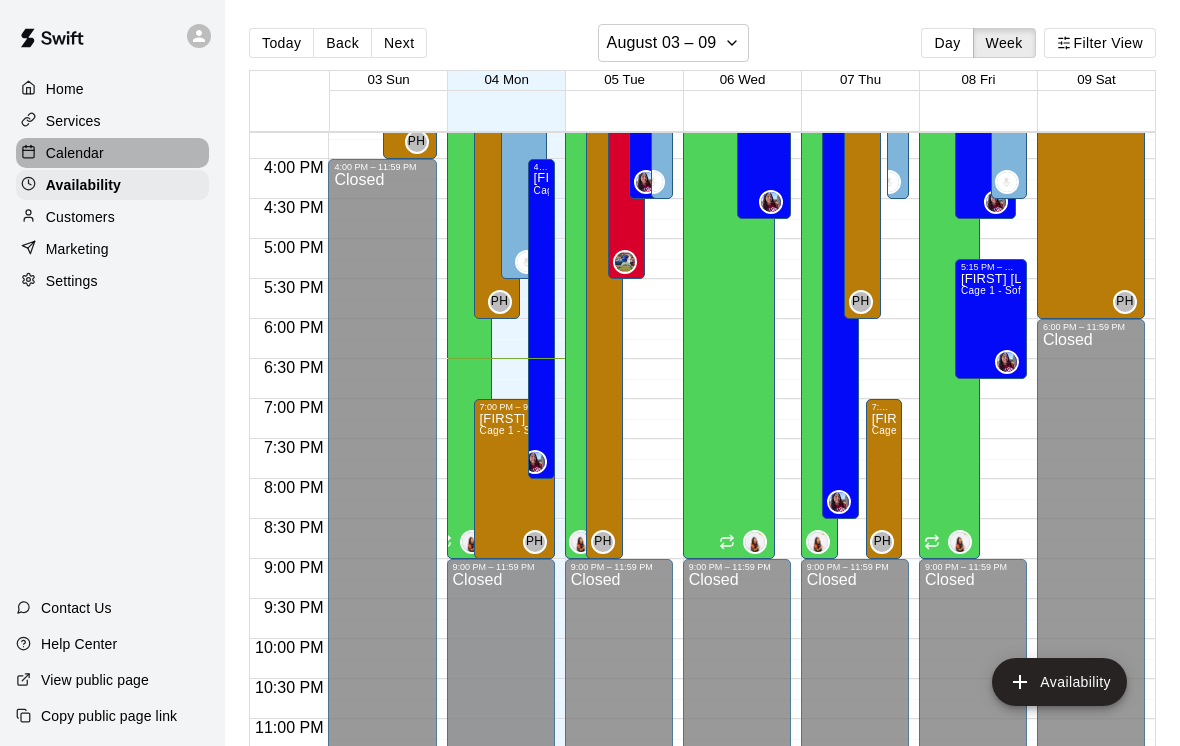 click on "Availability" at bounding box center [112, 185] 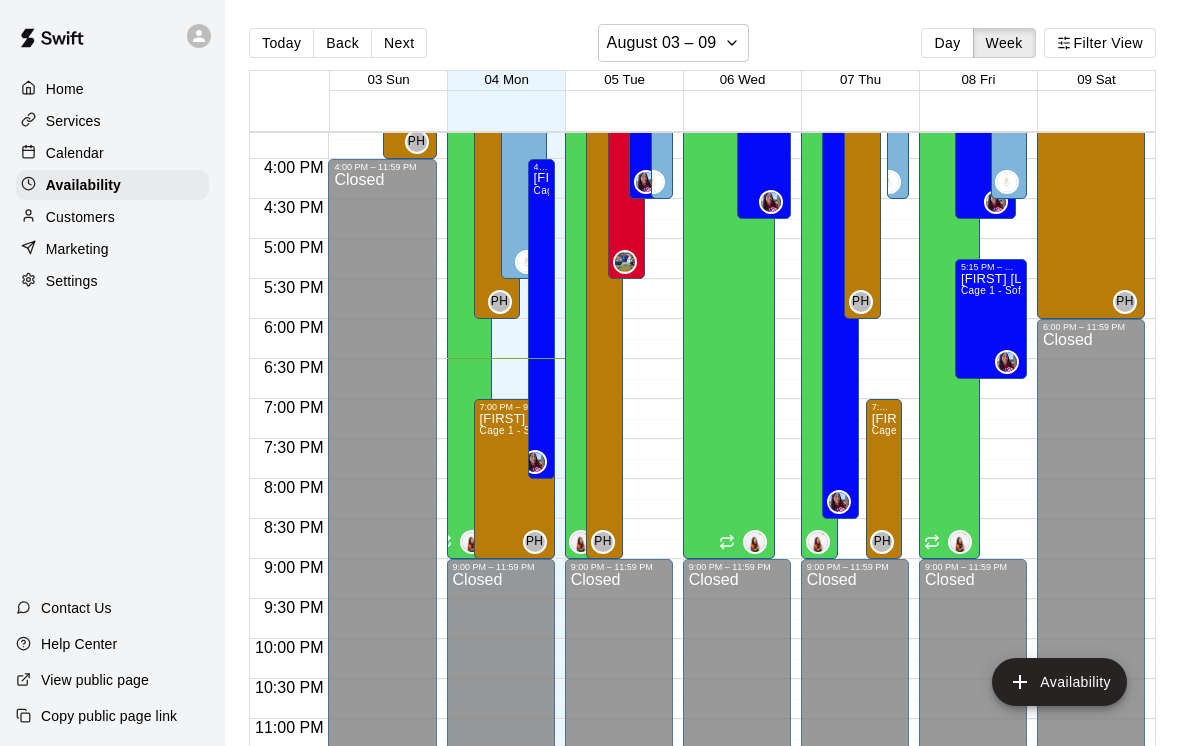 click on "Availability" at bounding box center (112, 185) 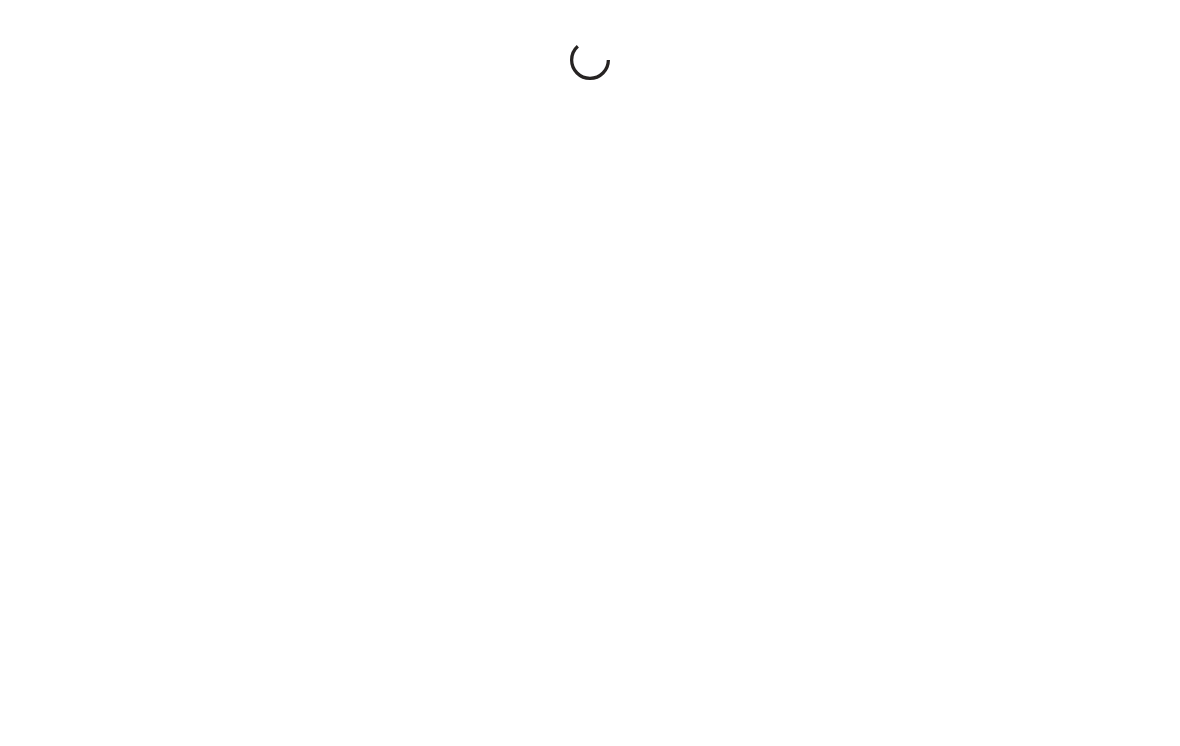 scroll, scrollTop: 0, scrollLeft: 0, axis: both 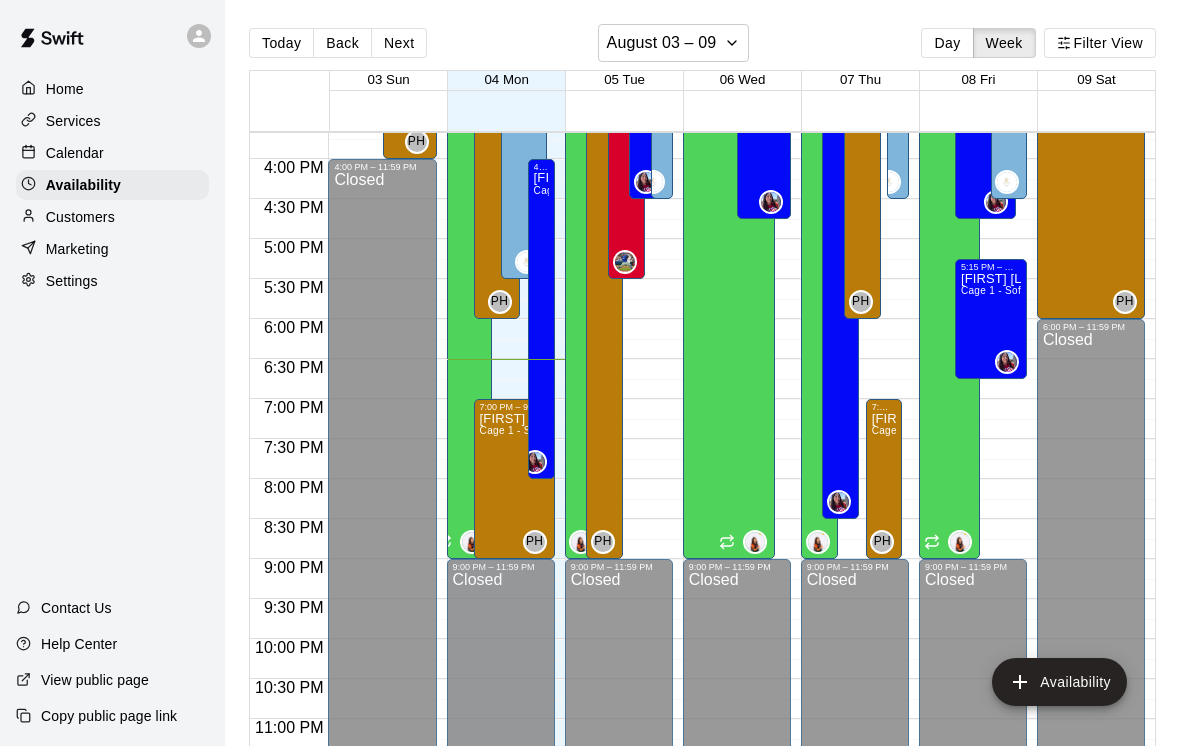 click on "Calendar" at bounding box center (75, 153) 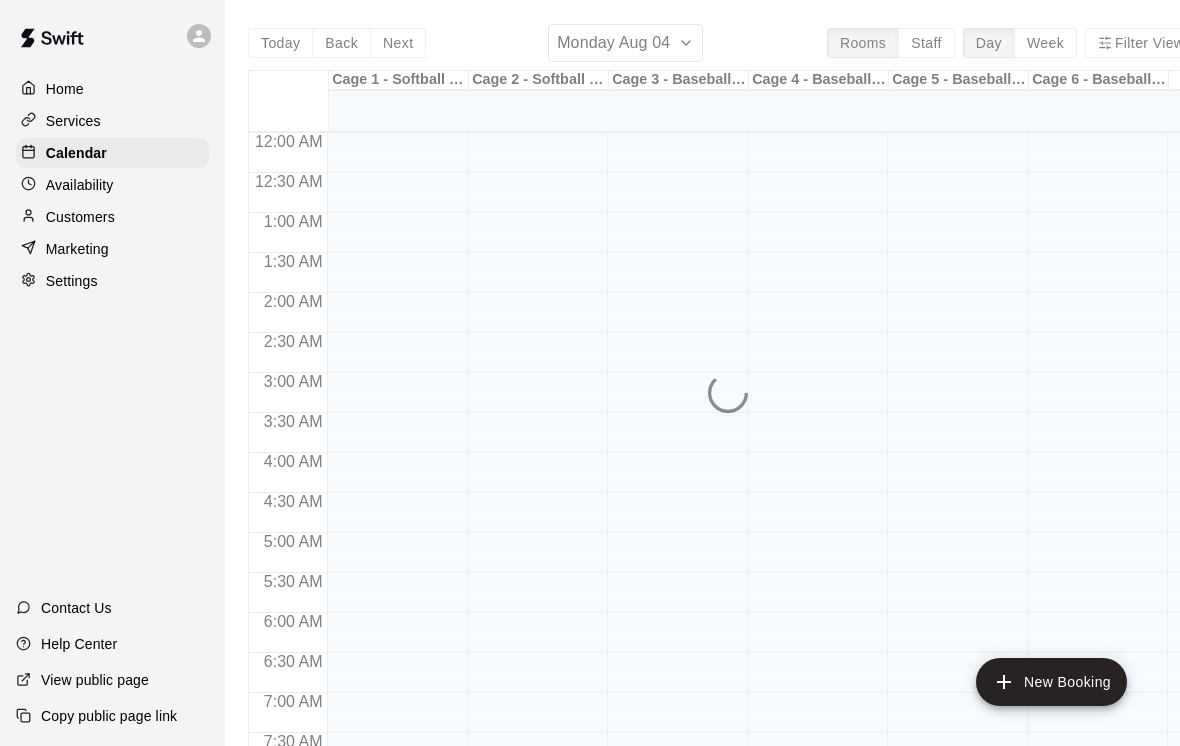 scroll, scrollTop: 1194, scrollLeft: 0, axis: vertical 